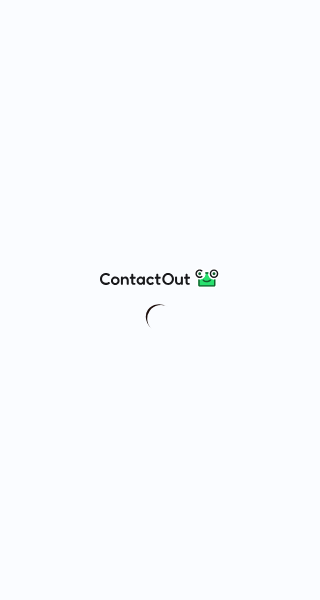 scroll, scrollTop: 0, scrollLeft: 0, axis: both 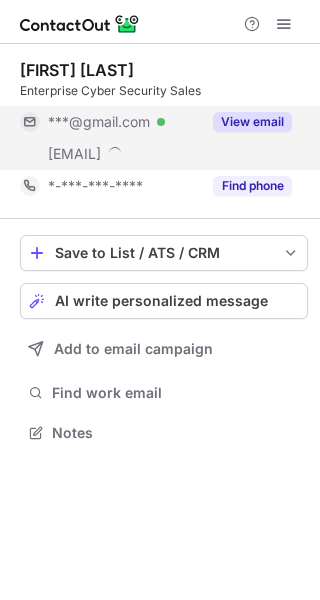 click on "View email" at bounding box center [252, 122] 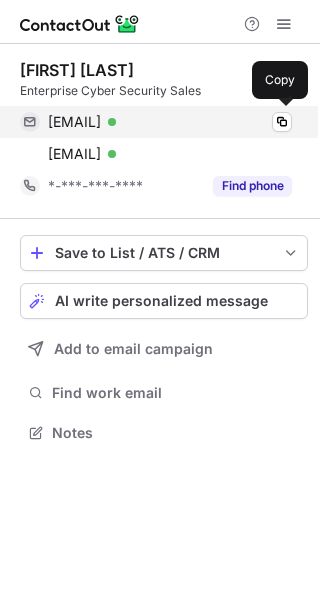 click on "peteferoli@gmail.com Verified" at bounding box center [170, 122] 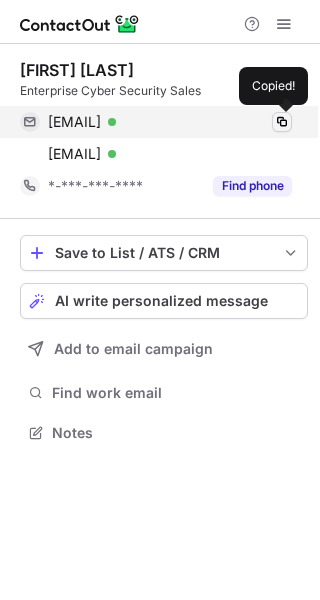 click at bounding box center [282, 122] 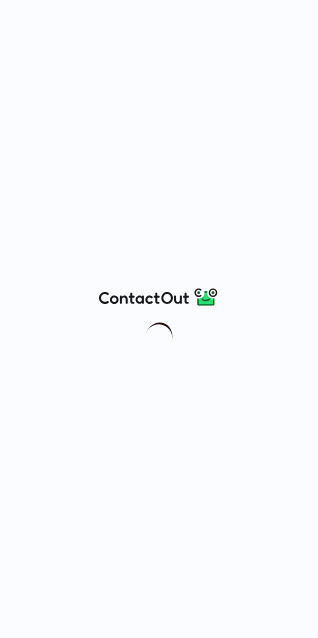 scroll, scrollTop: 0, scrollLeft: 0, axis: both 